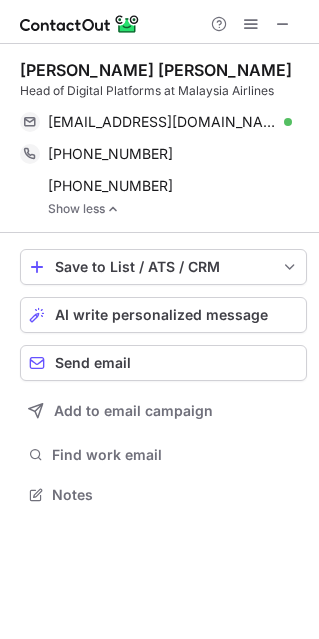 scroll, scrollTop: 0, scrollLeft: 0, axis: both 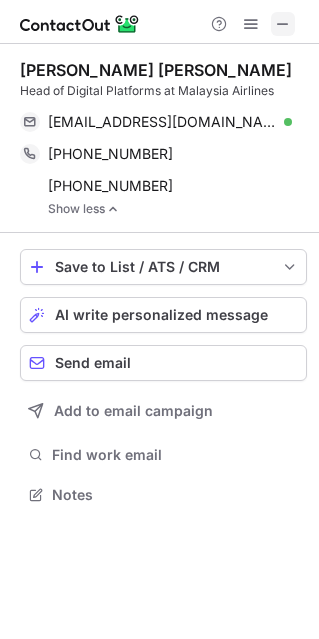 click at bounding box center (283, 24) 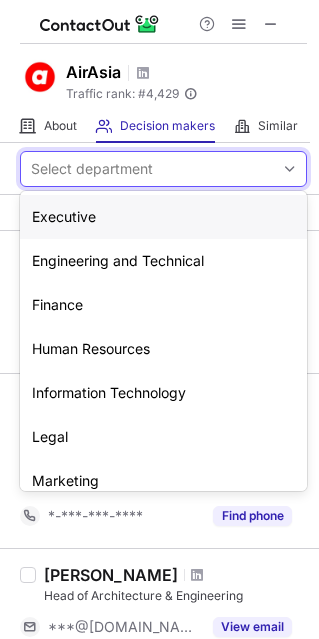click at bounding box center (290, 169) 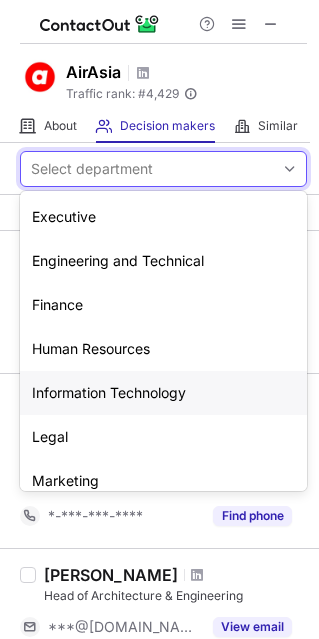click on "Information Technology" at bounding box center [163, 393] 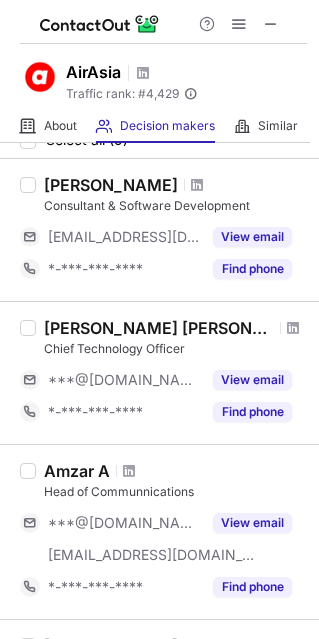 scroll, scrollTop: 100, scrollLeft: 0, axis: vertical 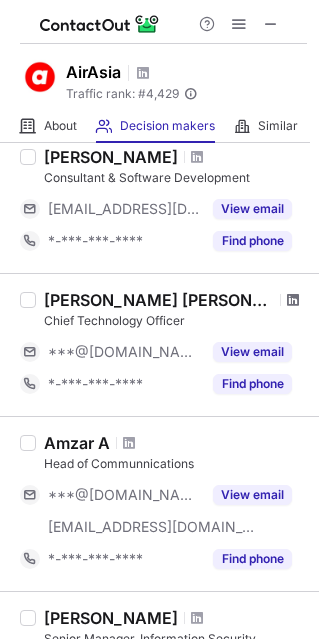click at bounding box center (293, 300) 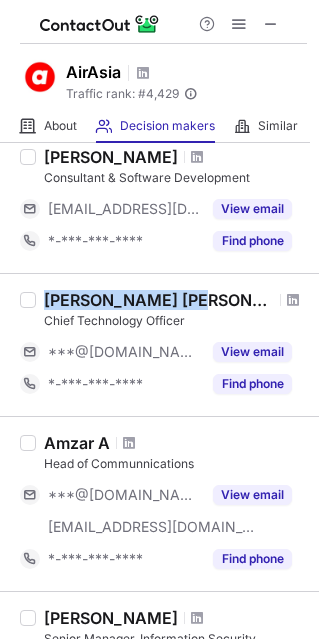 drag, startPoint x: 45, startPoint y: 300, endPoint x: 248, endPoint y: 301, distance: 203.00246 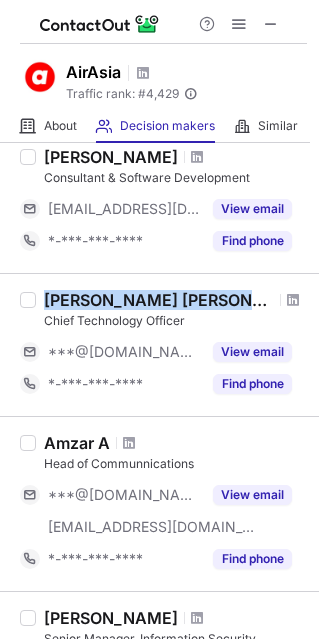 copy on "Wan Yussman Wan Yusof" 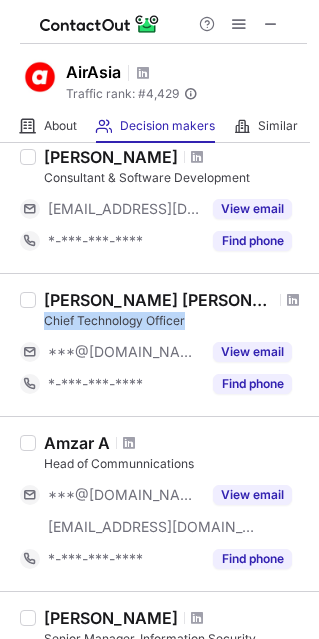 drag, startPoint x: 45, startPoint y: 322, endPoint x: 192, endPoint y: 321, distance: 147.0034 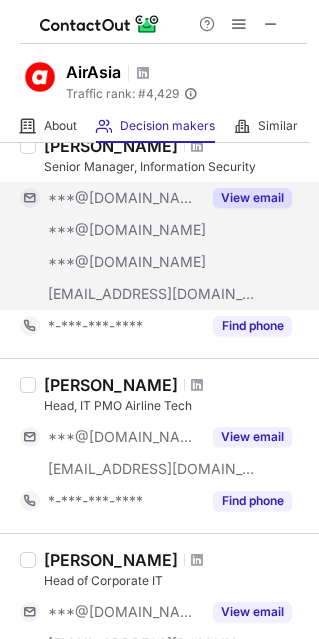 scroll, scrollTop: 600, scrollLeft: 0, axis: vertical 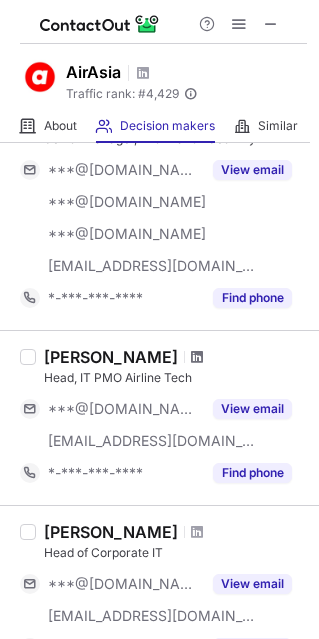 click at bounding box center [197, 357] 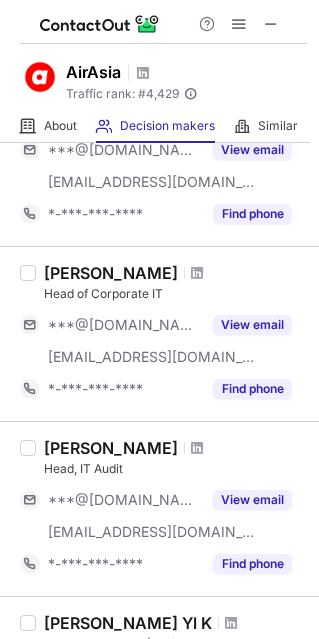 scroll, scrollTop: 750, scrollLeft: 0, axis: vertical 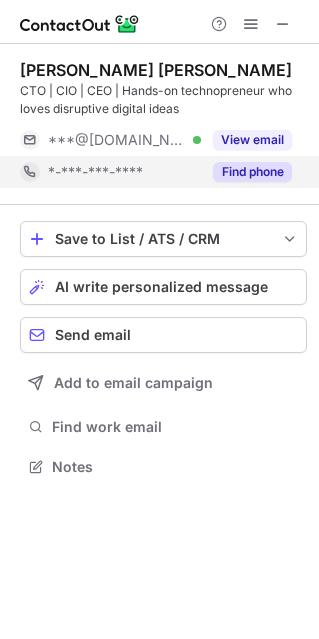 click on "Find phone" at bounding box center (252, 172) 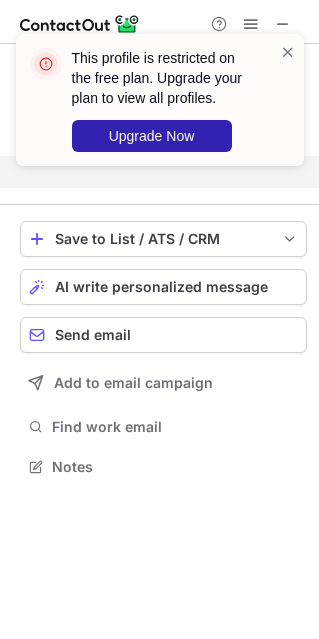 scroll, scrollTop: 420, scrollLeft: 319, axis: both 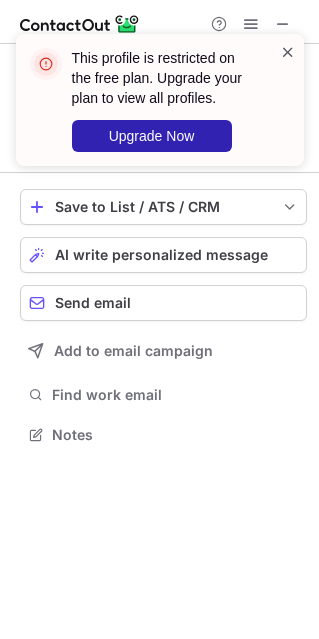 click at bounding box center [288, 52] 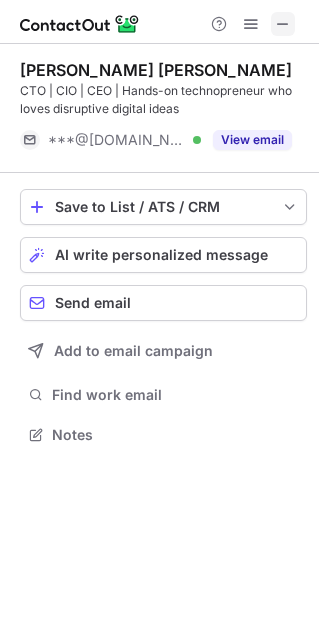 click at bounding box center (283, 24) 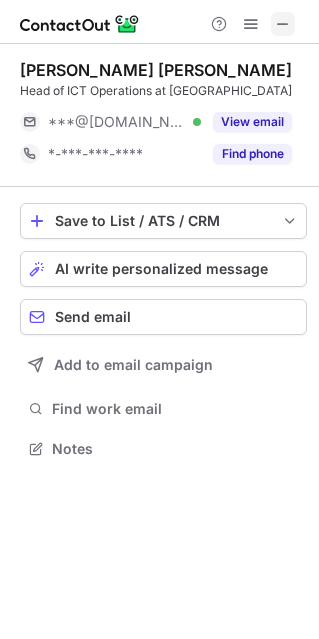scroll, scrollTop: 434, scrollLeft: 319, axis: both 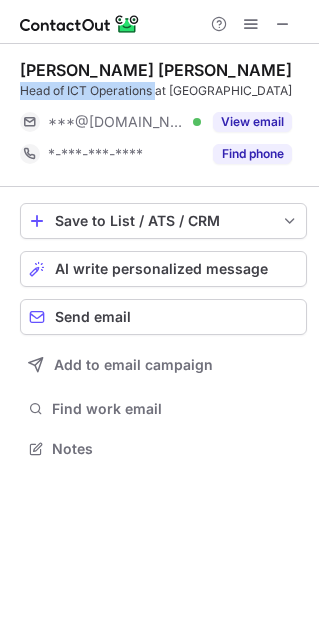 drag, startPoint x: 16, startPoint y: 91, endPoint x: 159, endPoint y: 96, distance: 143.08739 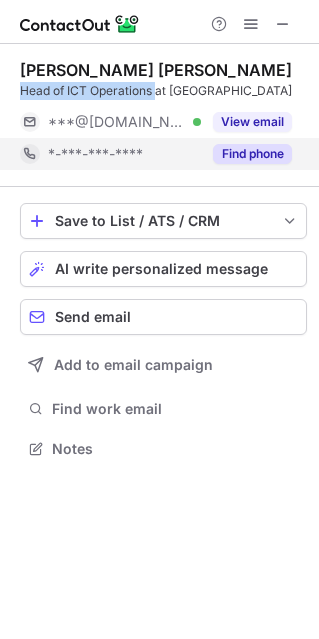 click on "Find phone" at bounding box center [252, 154] 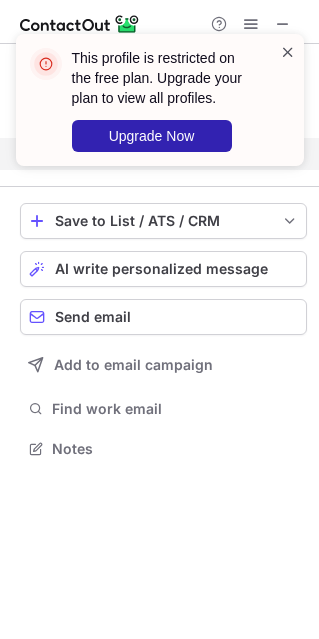 click at bounding box center [288, 52] 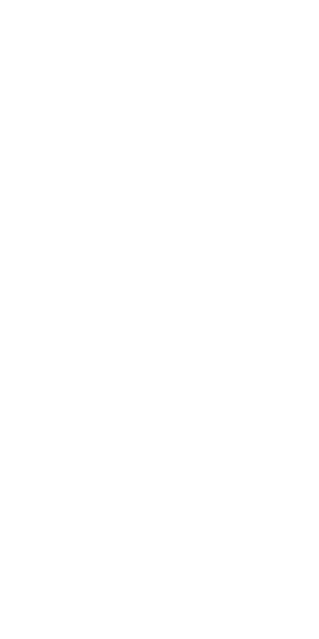 scroll, scrollTop: 0, scrollLeft: 0, axis: both 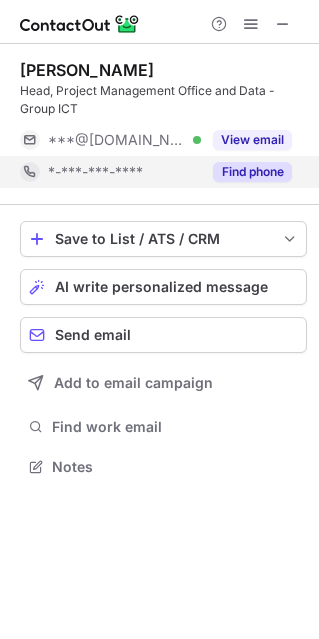 click on "Find phone" at bounding box center [252, 172] 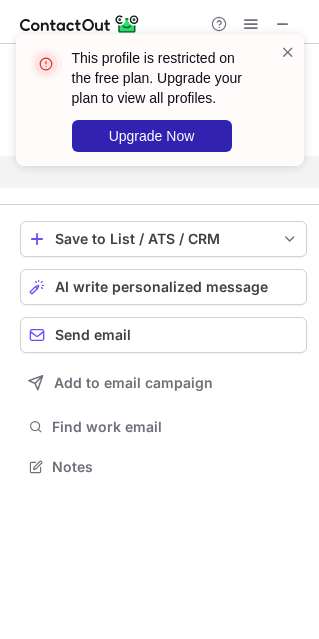 scroll, scrollTop: 420, scrollLeft: 319, axis: both 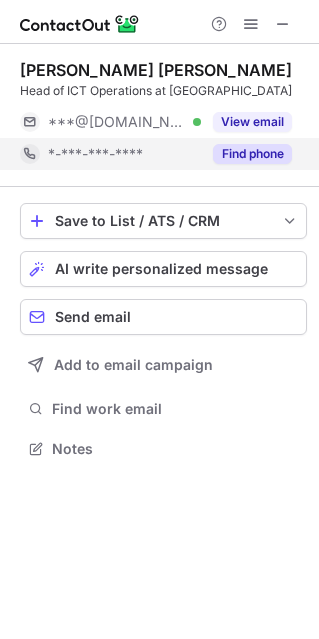 click on "Find phone" at bounding box center (252, 154) 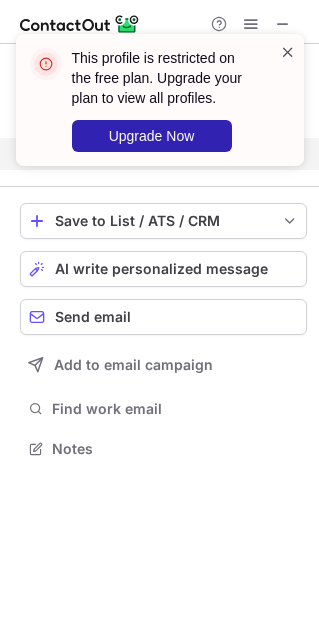 click at bounding box center (288, 52) 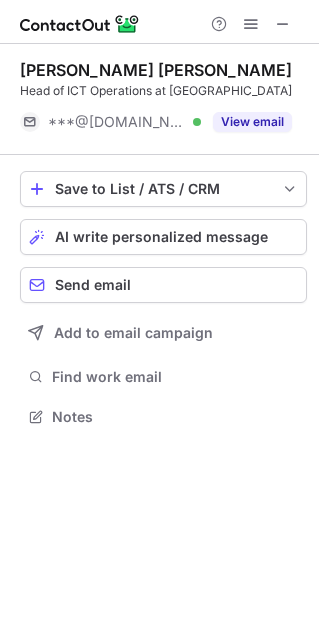 scroll, scrollTop: 402, scrollLeft: 319, axis: both 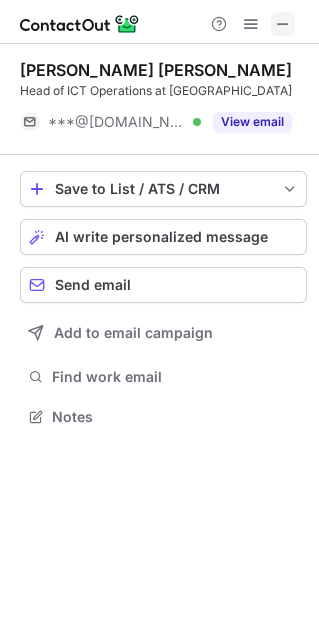 click at bounding box center (283, 24) 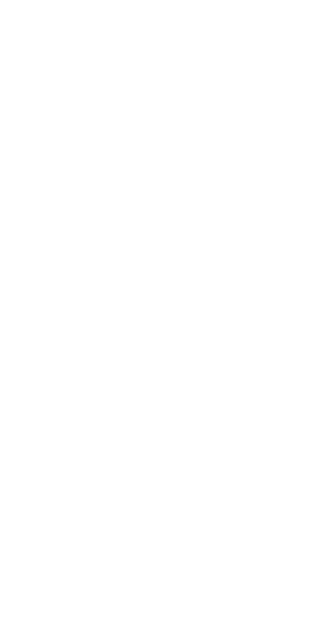 scroll, scrollTop: 0, scrollLeft: 0, axis: both 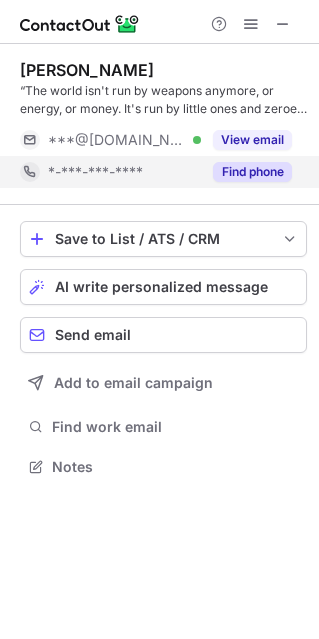 click on "Find phone" at bounding box center (252, 172) 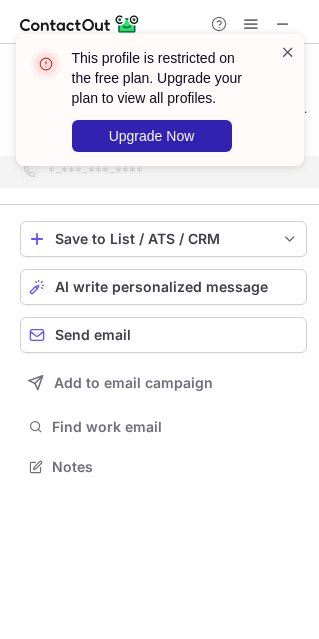 click at bounding box center [288, 52] 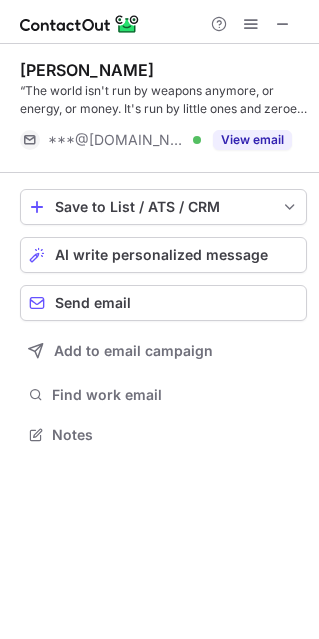 scroll, scrollTop: 420, scrollLeft: 319, axis: both 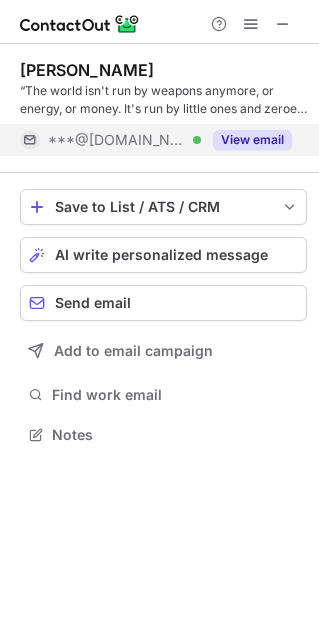 click on "View email" at bounding box center [252, 140] 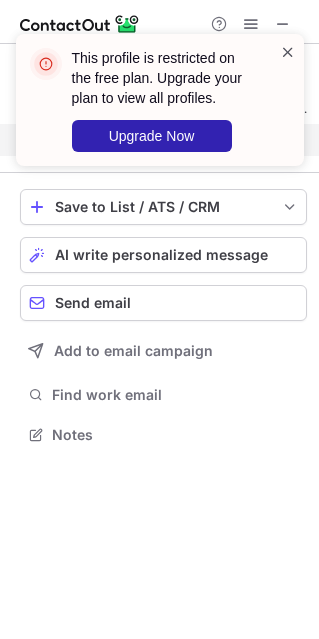 click at bounding box center [288, 52] 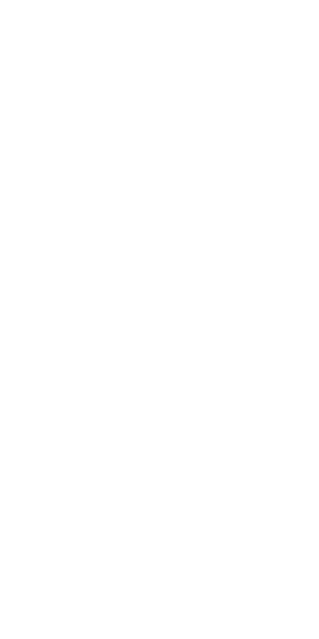 scroll, scrollTop: 0, scrollLeft: 0, axis: both 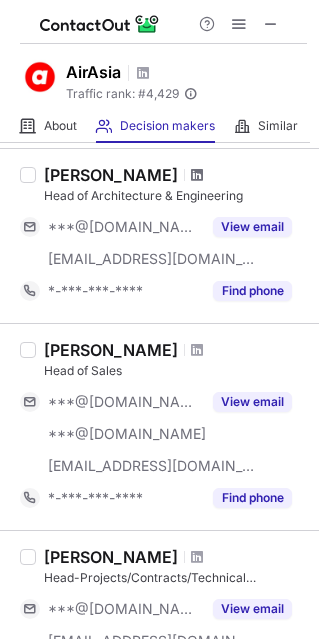 click at bounding box center [197, 175] 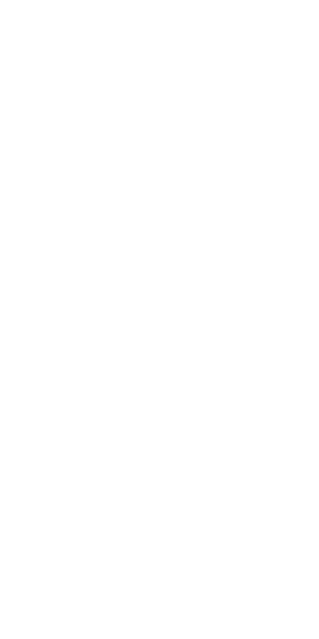 scroll, scrollTop: 0, scrollLeft: 0, axis: both 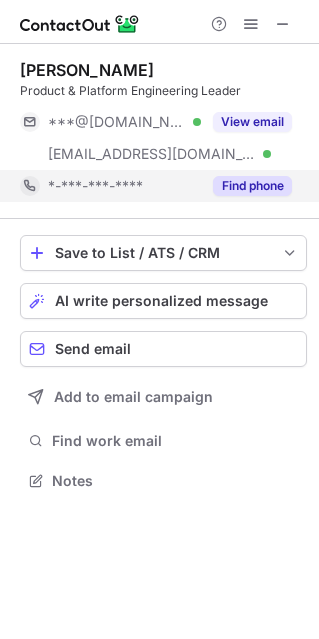 click on "Find phone" at bounding box center [252, 186] 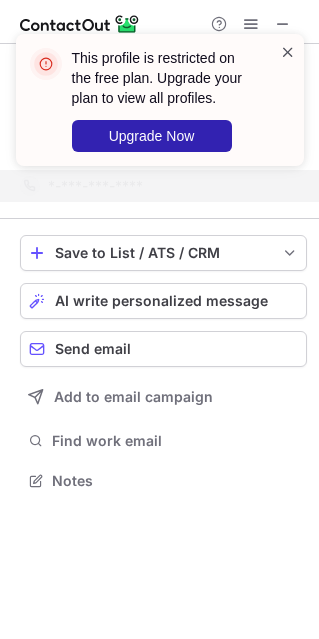 click at bounding box center (288, 52) 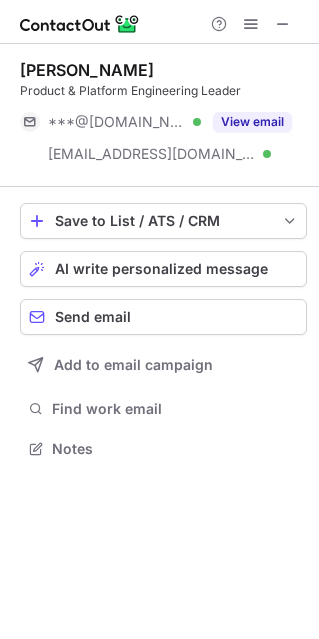 scroll, scrollTop: 434, scrollLeft: 319, axis: both 